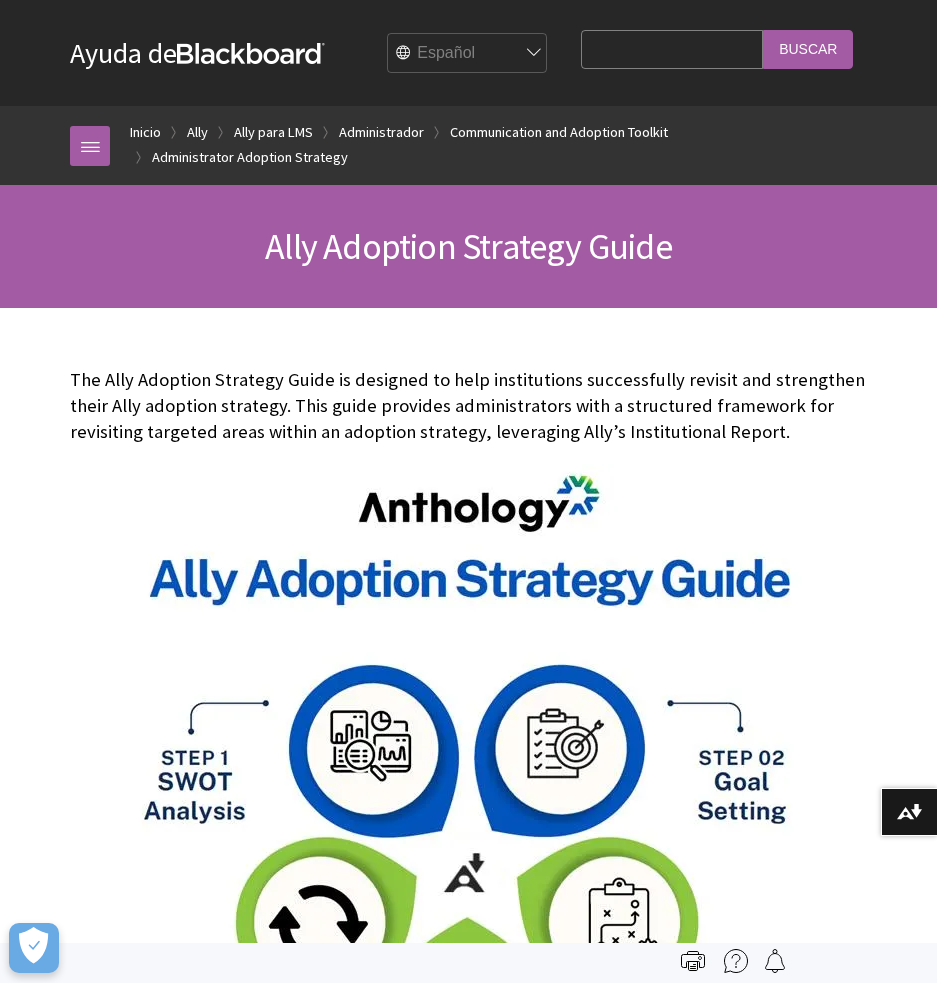 scroll, scrollTop: 0, scrollLeft: 0, axis: both 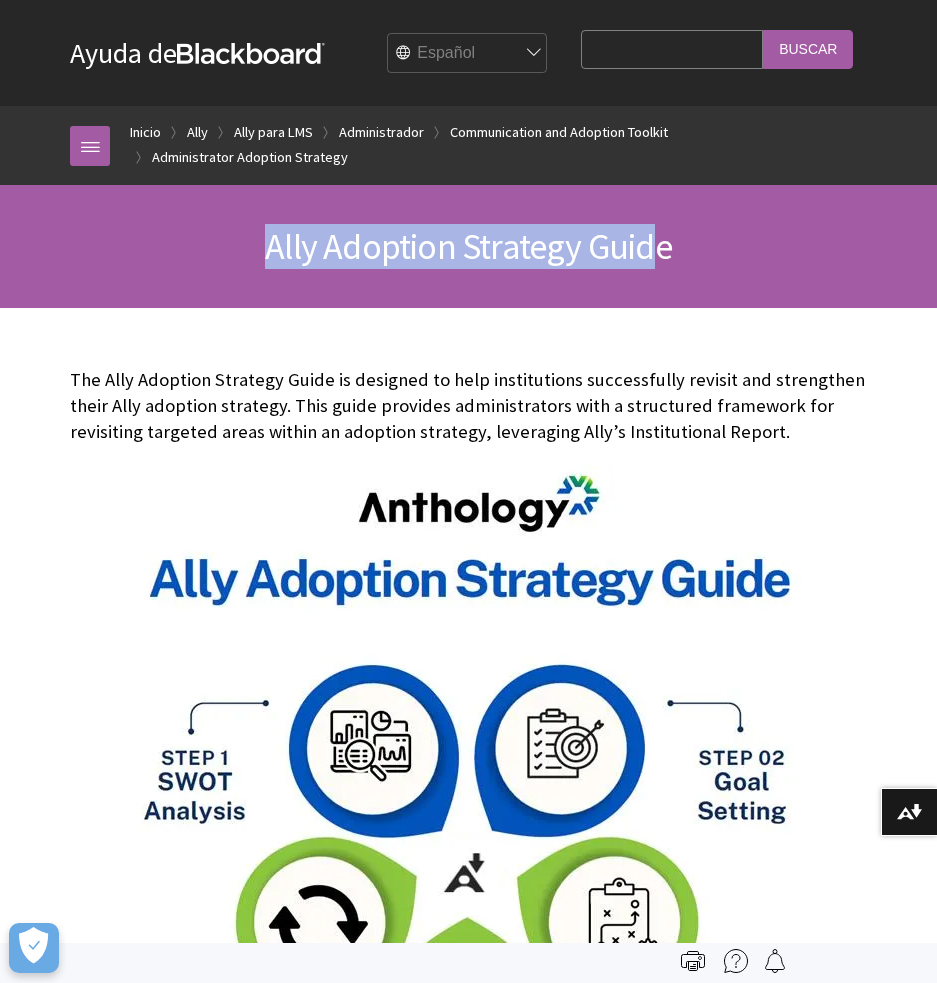 drag, startPoint x: 270, startPoint y: 244, endPoint x: 662, endPoint y: 249, distance: 392.0319 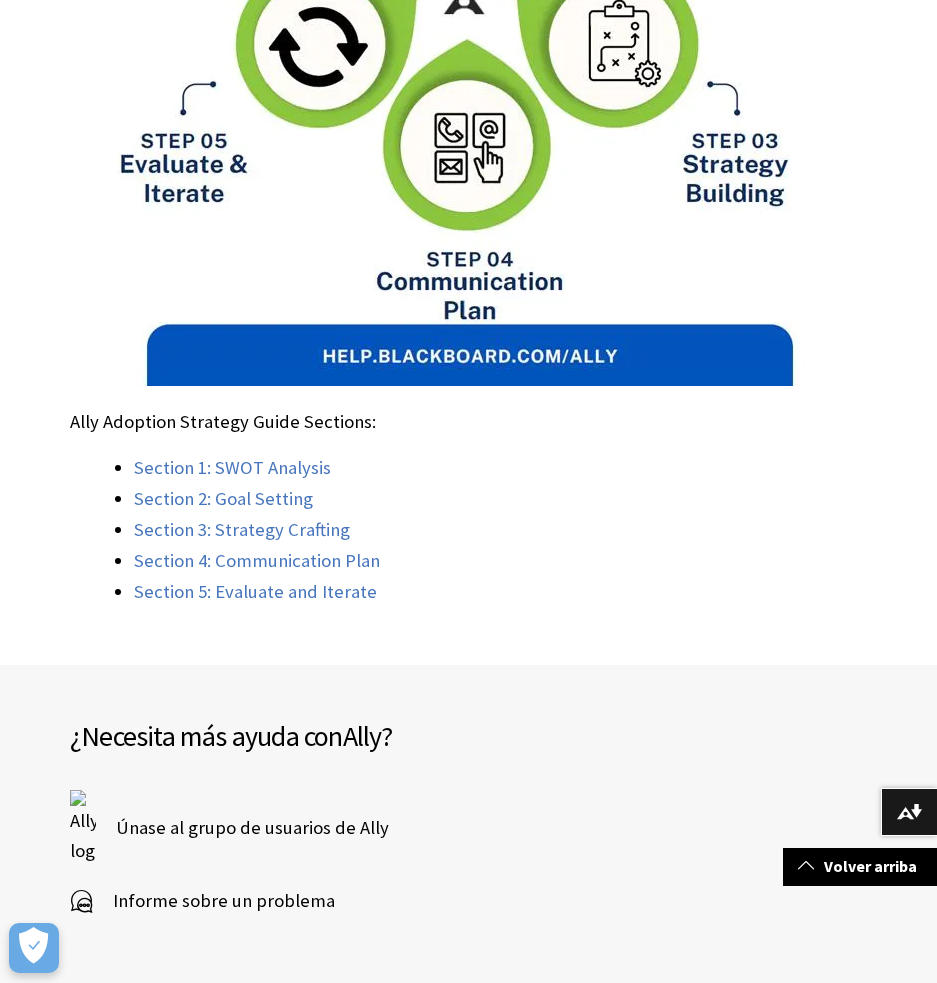 scroll, scrollTop: 943, scrollLeft: 0, axis: vertical 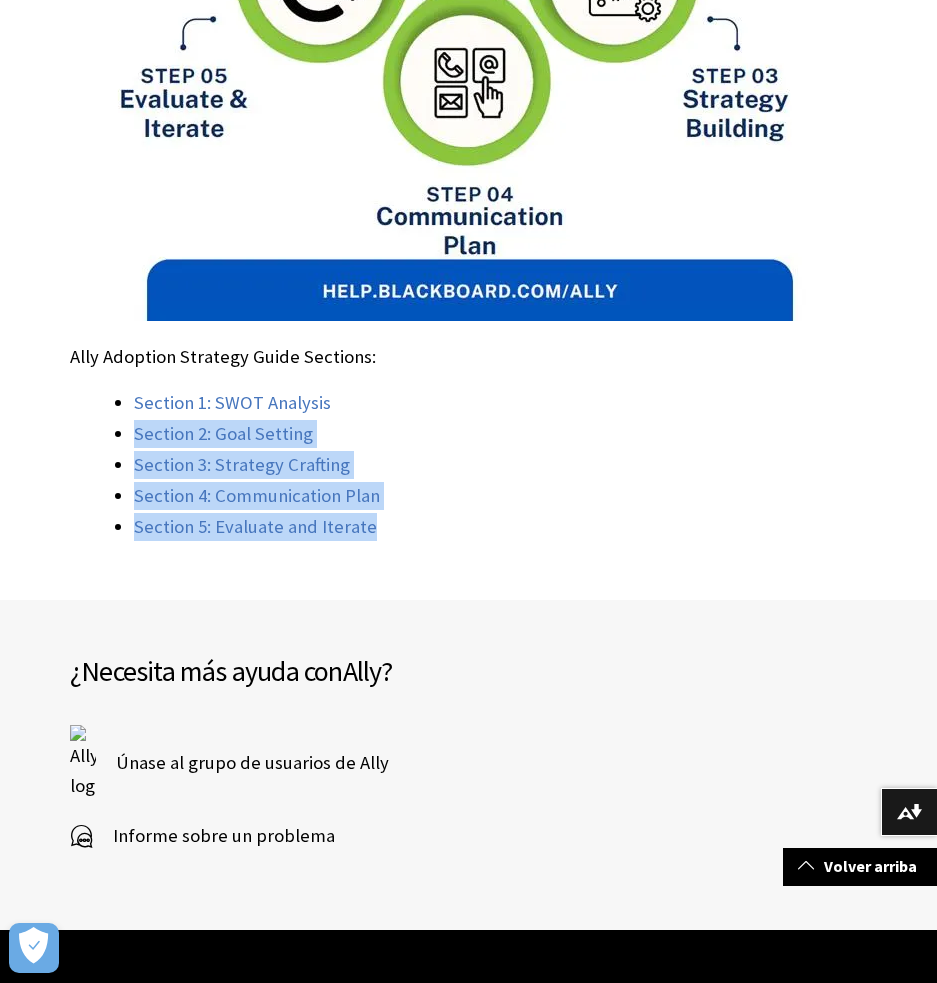 drag, startPoint x: 462, startPoint y: 532, endPoint x: 417, endPoint y: 392, distance: 147.05441 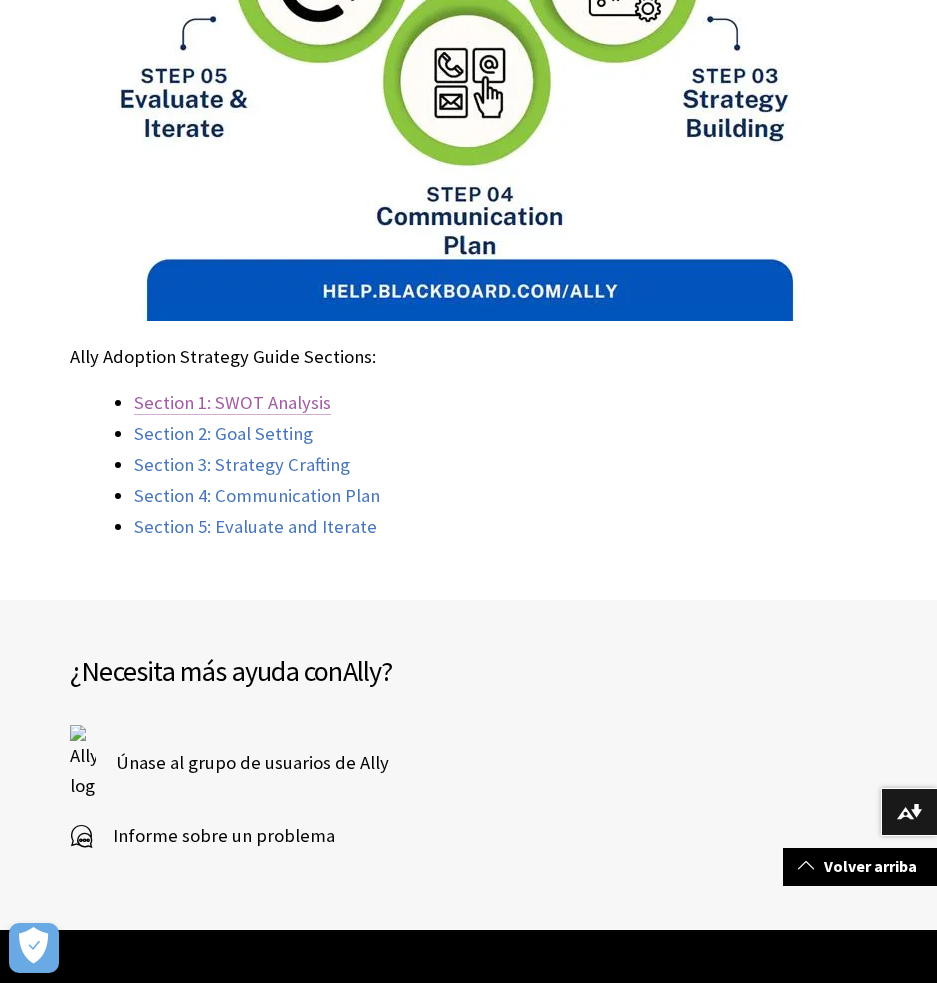 click on "Section 1: SWOT Analysis" at bounding box center (232, 403) 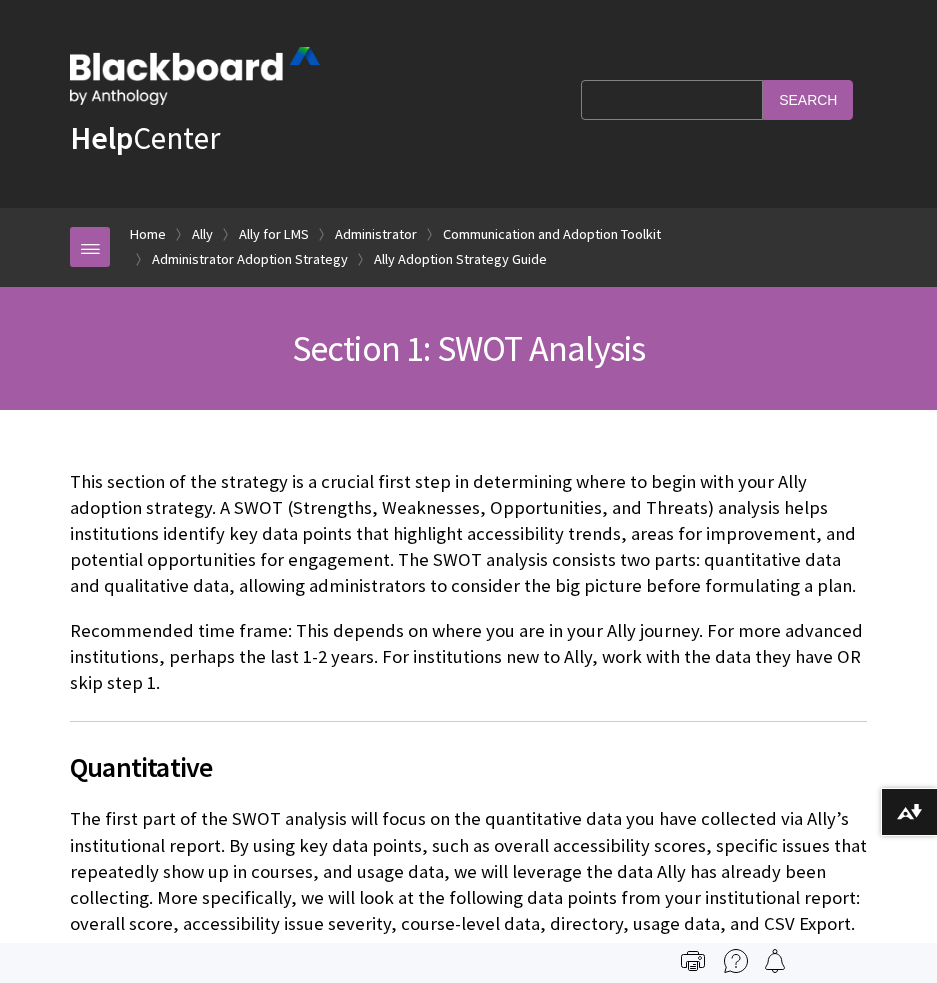scroll, scrollTop: 0, scrollLeft: 0, axis: both 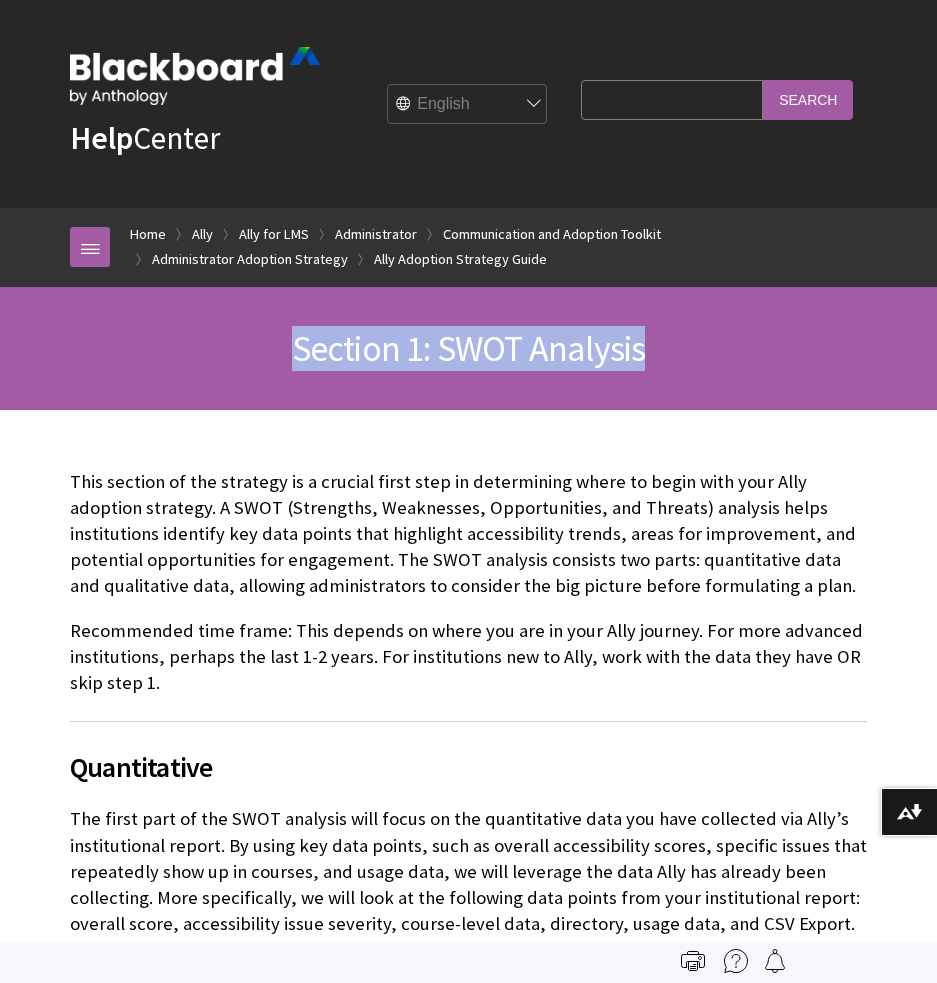 drag, startPoint x: 465, startPoint y: 338, endPoint x: 765, endPoint y: 338, distance: 300 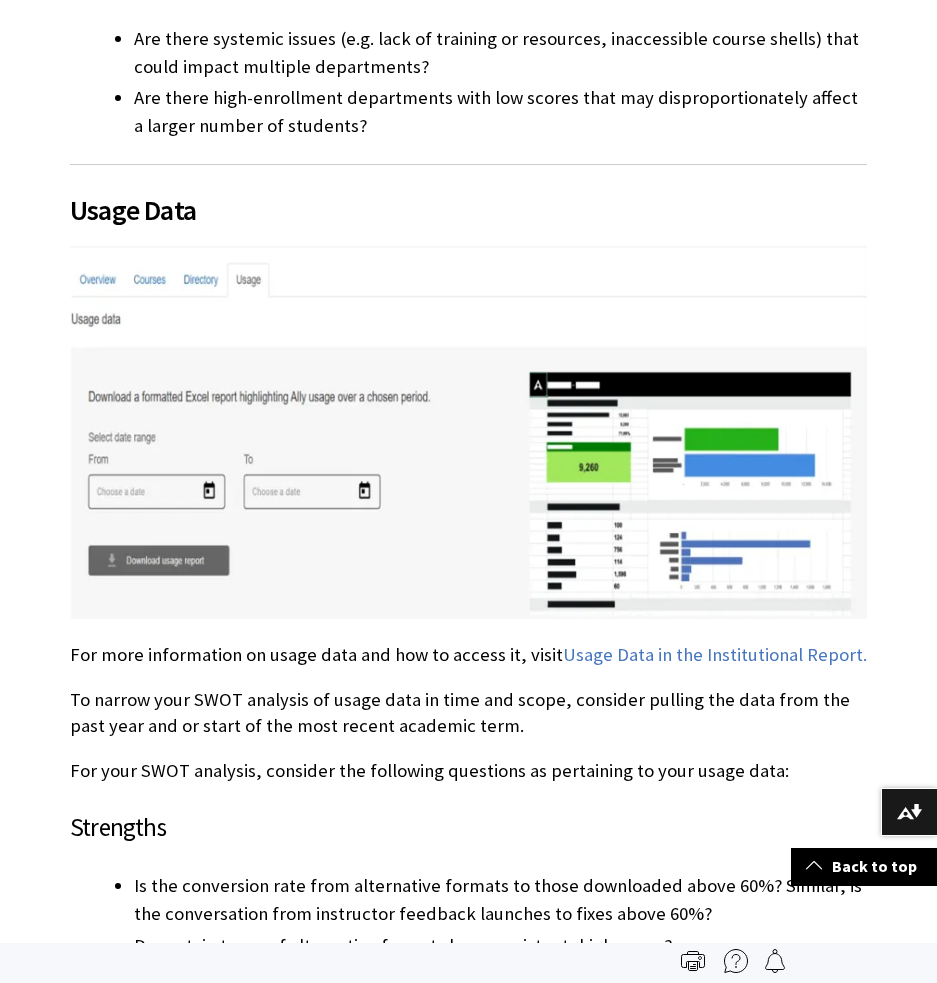 scroll, scrollTop: 6063, scrollLeft: 0, axis: vertical 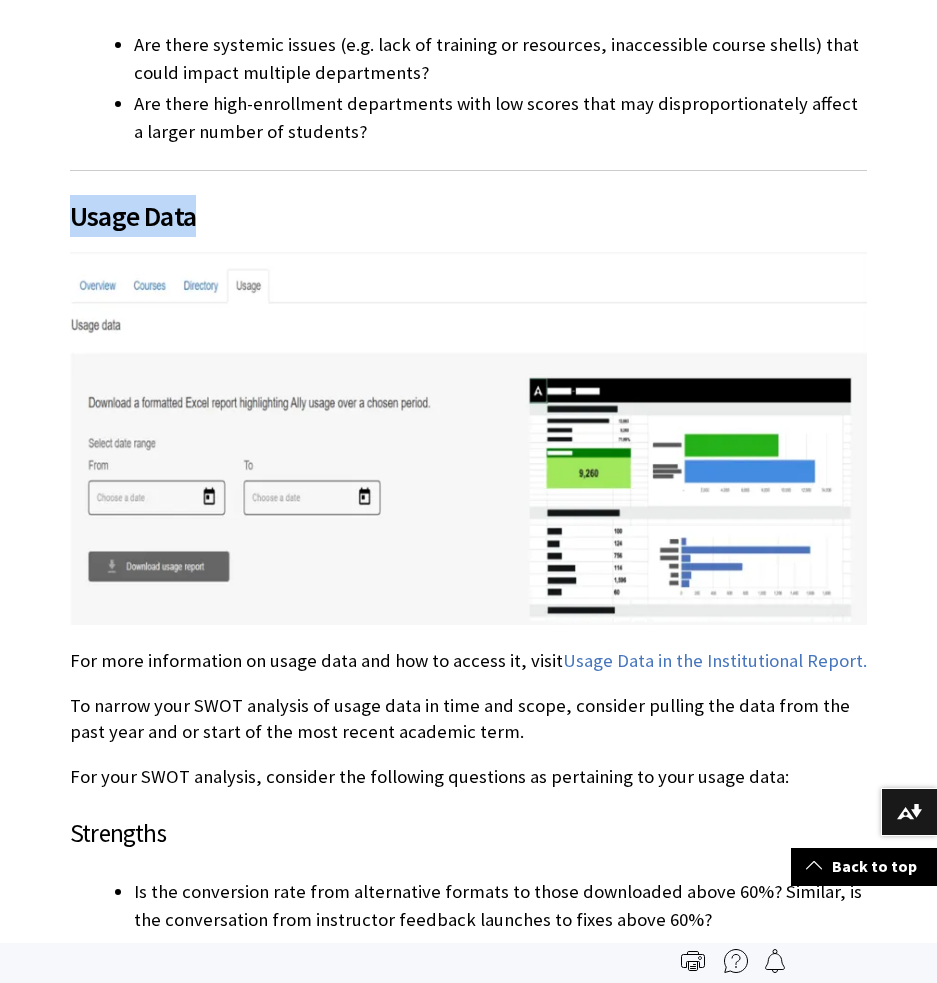 drag, startPoint x: 51, startPoint y: 140, endPoint x: 283, endPoint y: 146, distance: 232.07758 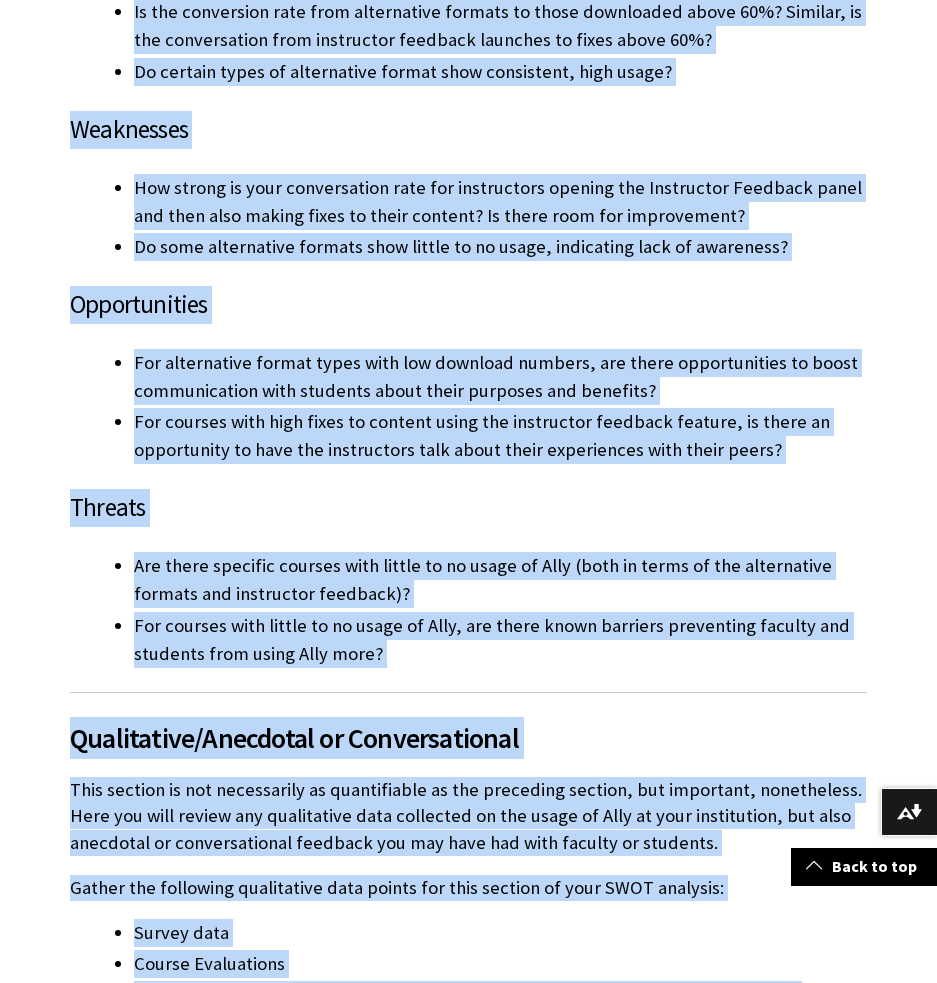 scroll, scrollTop: 7056, scrollLeft: 0, axis: vertical 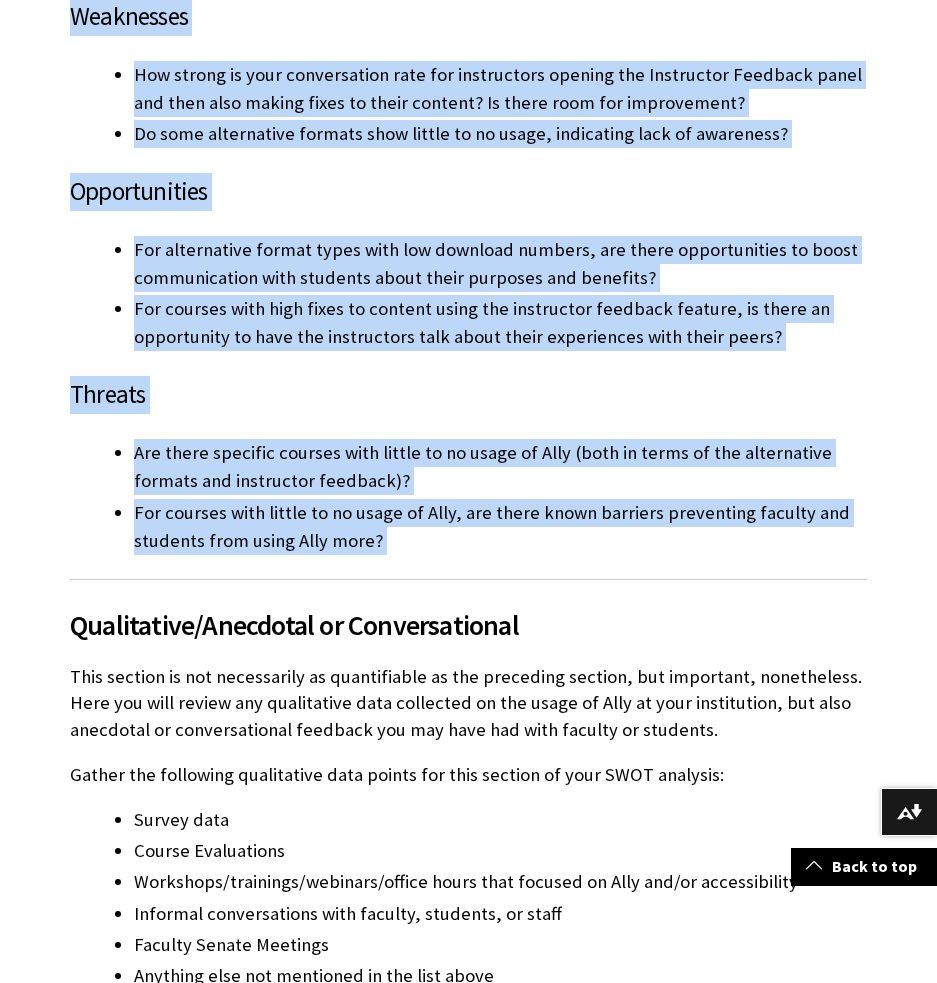 drag, startPoint x: 76, startPoint y: 130, endPoint x: 562, endPoint y: 478, distance: 597.7458 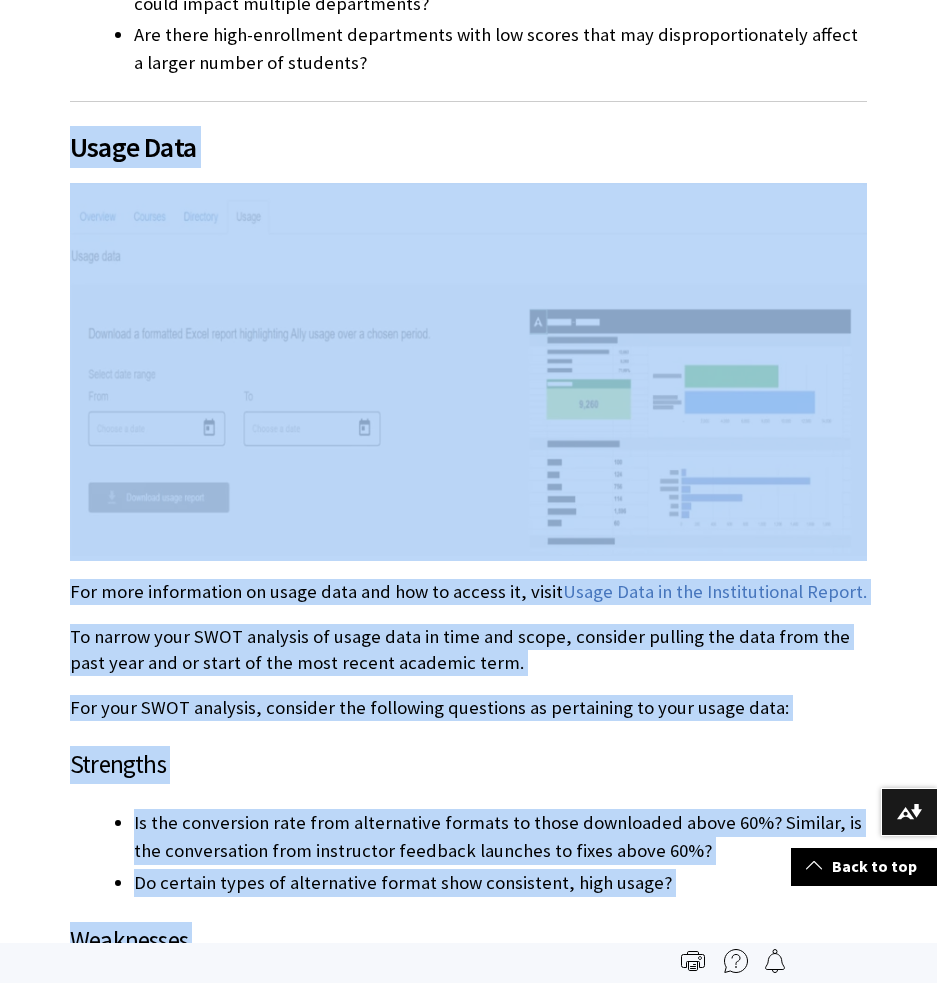 scroll, scrollTop: 6130, scrollLeft: 0, axis: vertical 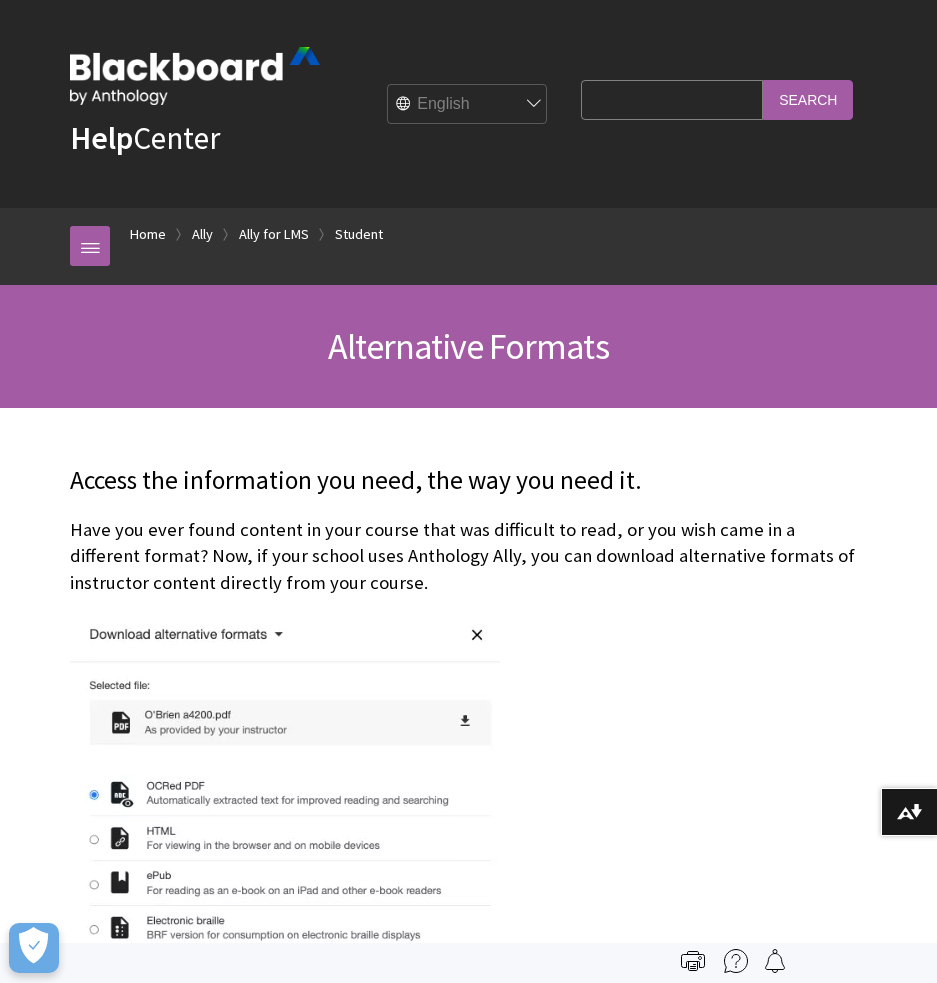 click on "English عربية Català Cymraeg Deutsch Español Suomi Français עברית Italiano 日本語 한국어 Nederlands Norsk (Bokmål) Português, Brasil Русский Svenska Türkçe 简体中文 Français Canadien" at bounding box center (468, 105) 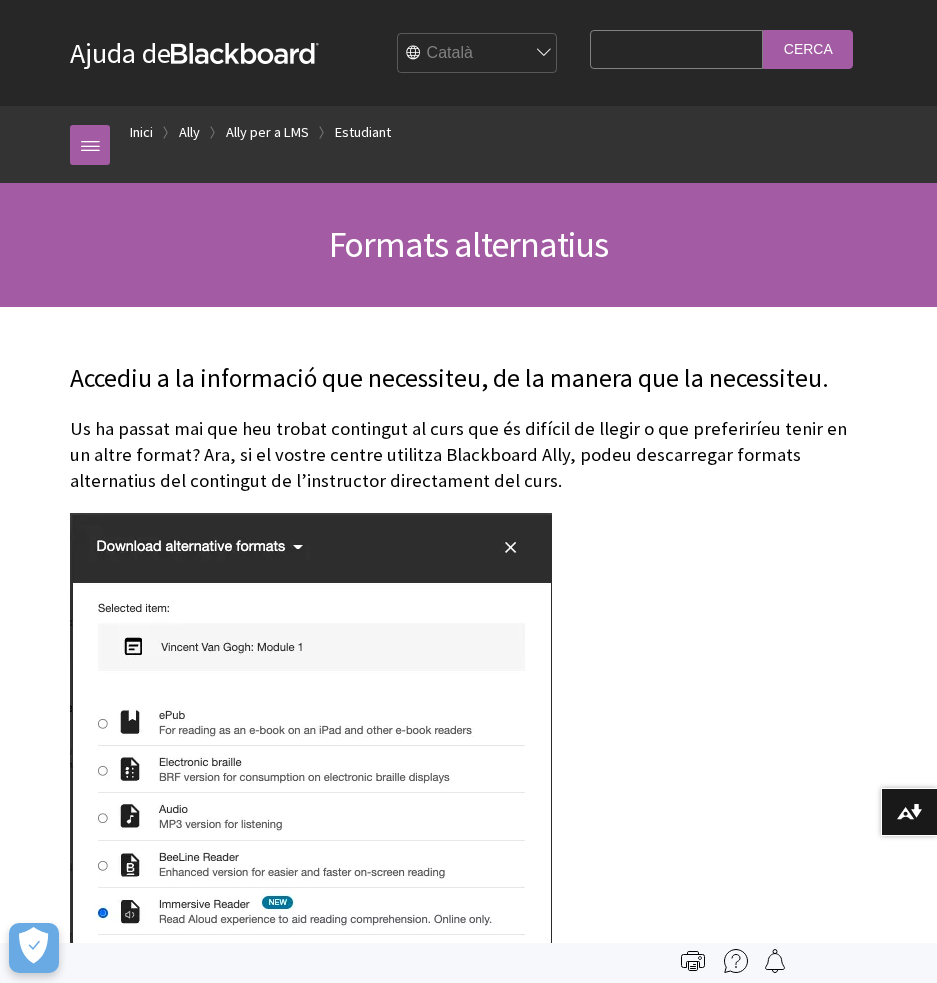scroll, scrollTop: 0, scrollLeft: 0, axis: both 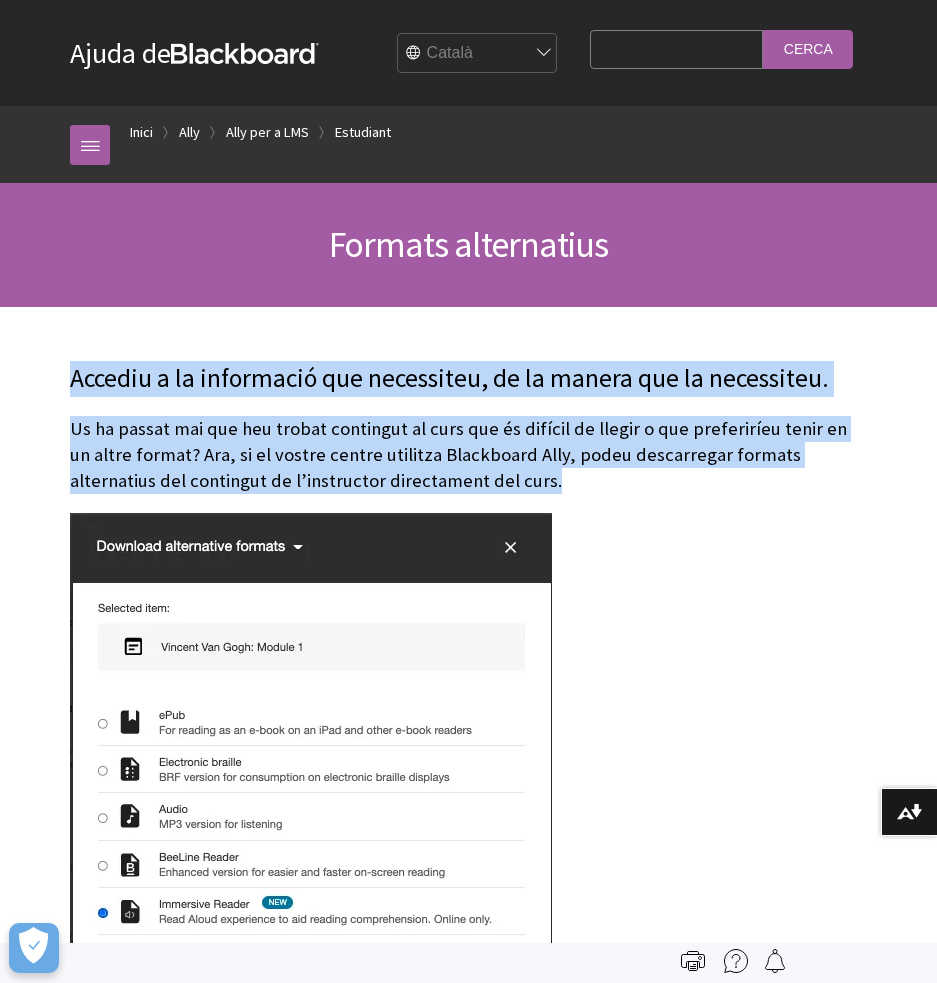 drag, startPoint x: 190, startPoint y: 403, endPoint x: 474, endPoint y: 480, distance: 294.2533 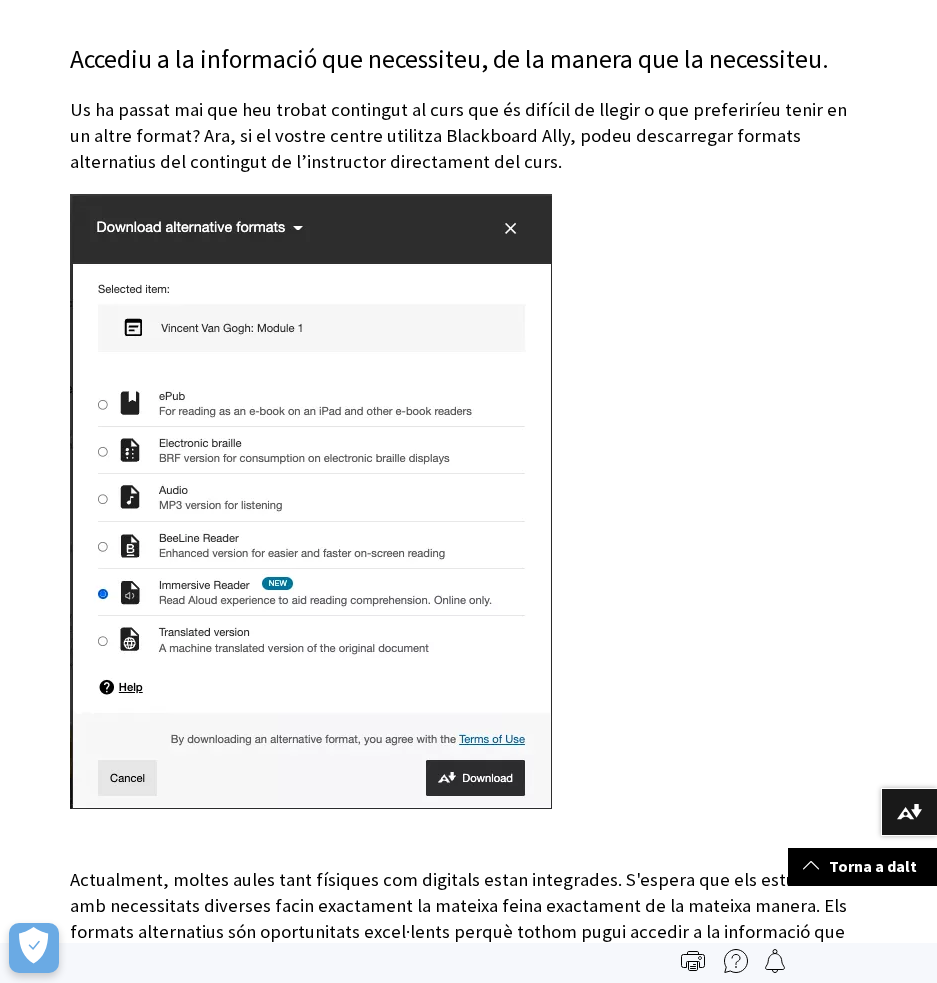 scroll, scrollTop: 0, scrollLeft: 0, axis: both 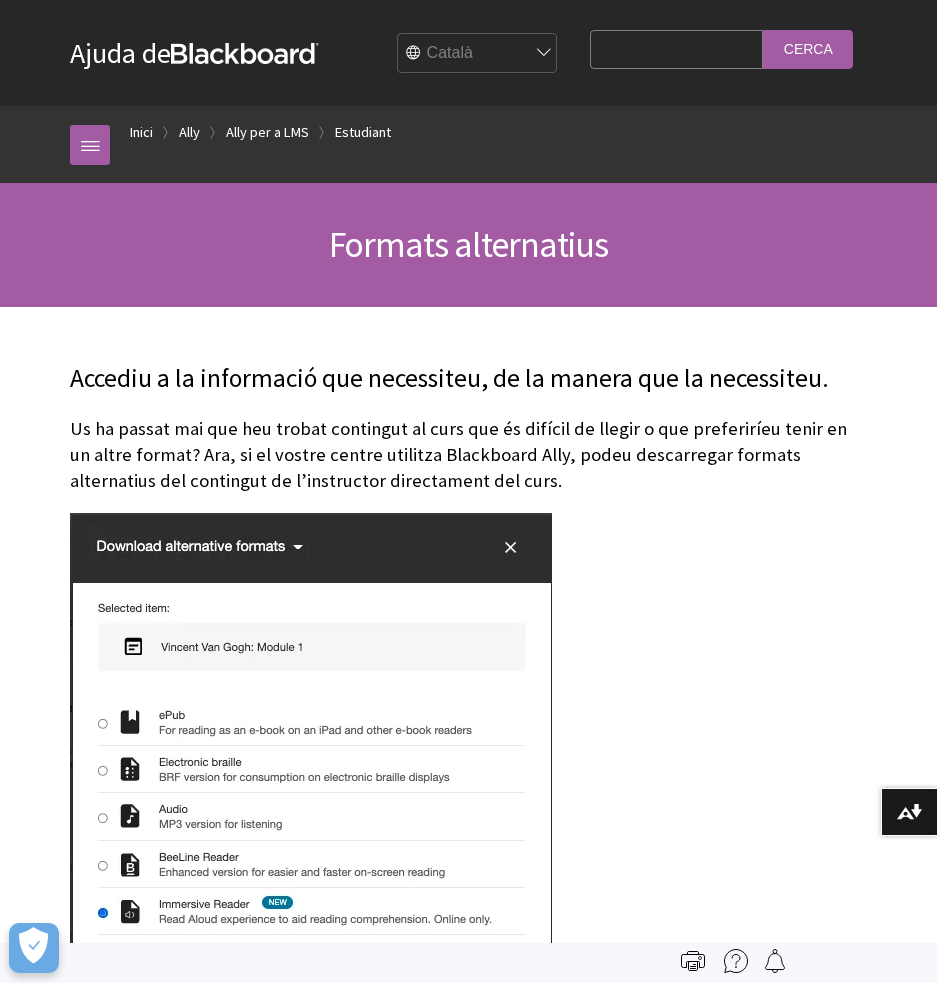 click on "English عربية Català Cymraeg Deutsch Español Suomi Français עברית Italiano 日本語 한국어 Nederlands Norsk (Bokmål) Português, Brasil Русский Svenska Türkçe 简体中文 Français Canadien" at bounding box center (478, 54) 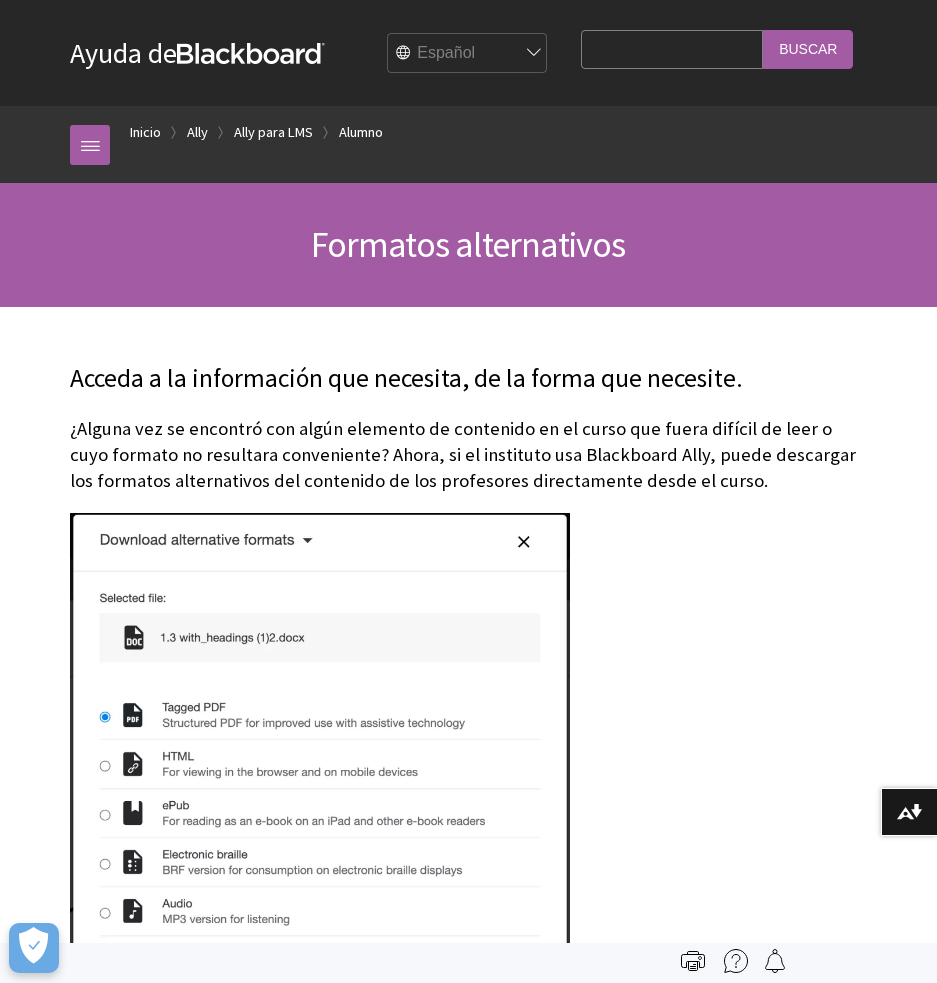scroll, scrollTop: 0, scrollLeft: 0, axis: both 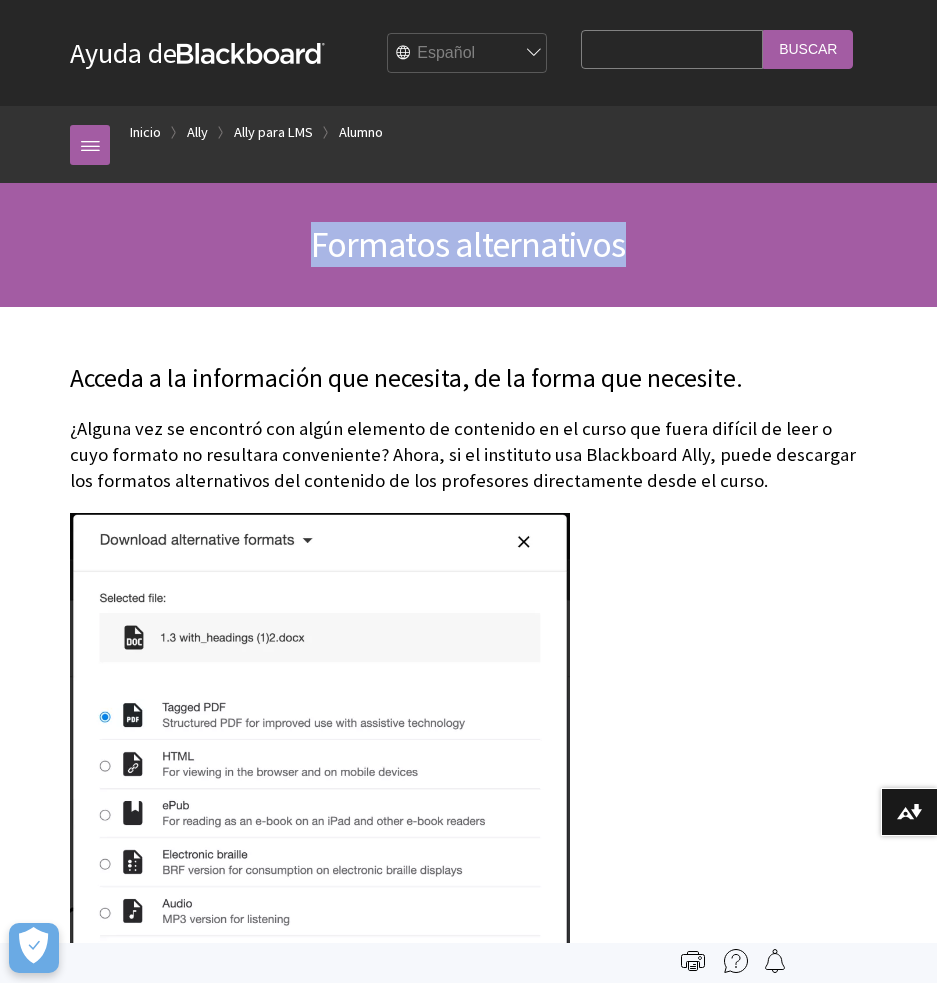 drag, startPoint x: 342, startPoint y: 243, endPoint x: 683, endPoint y: 244, distance: 341.00146 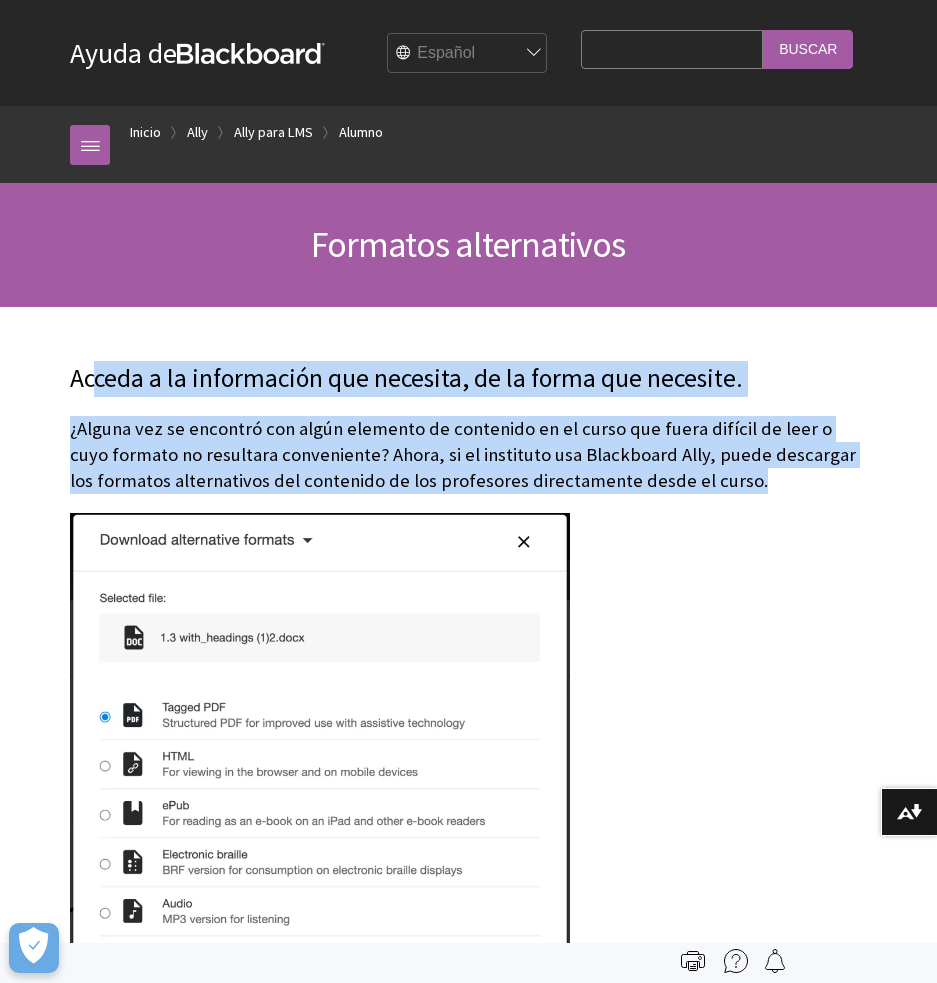 drag, startPoint x: 818, startPoint y: 478, endPoint x: 80, endPoint y: 379, distance: 744.61066 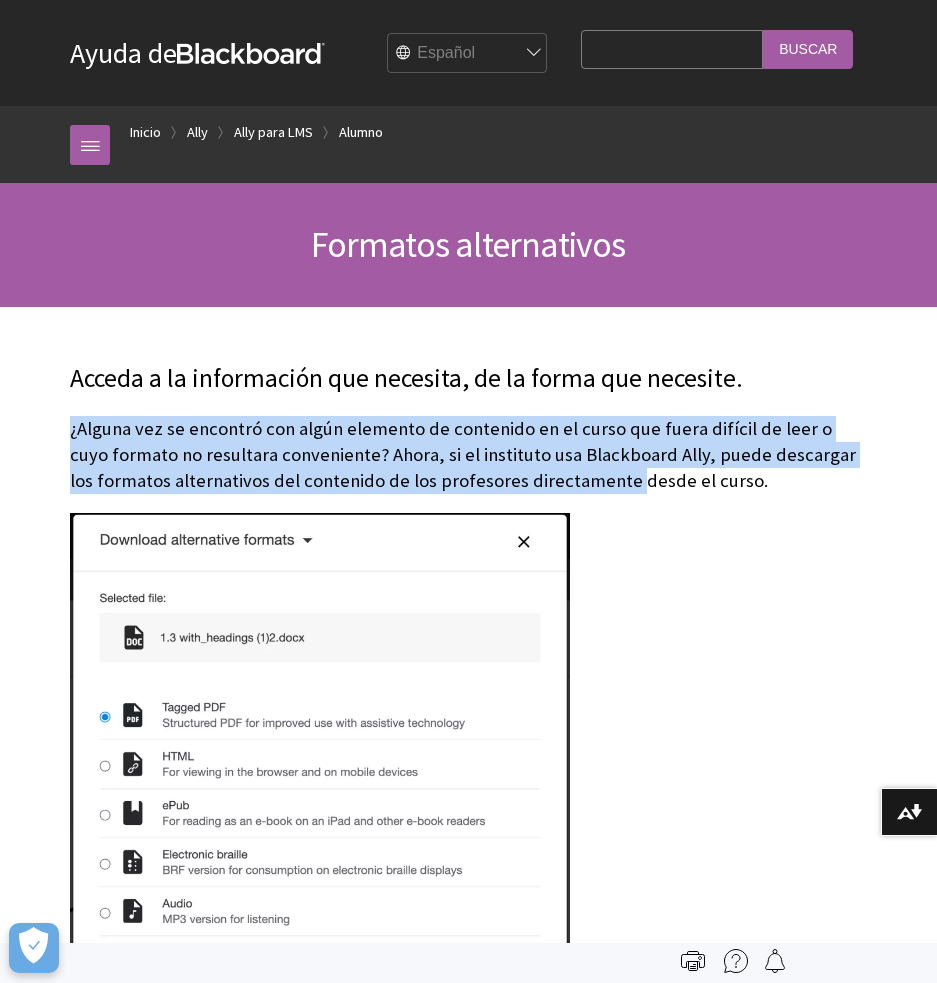drag, startPoint x: 66, startPoint y: 416, endPoint x: 695, endPoint y: 481, distance: 632.3496 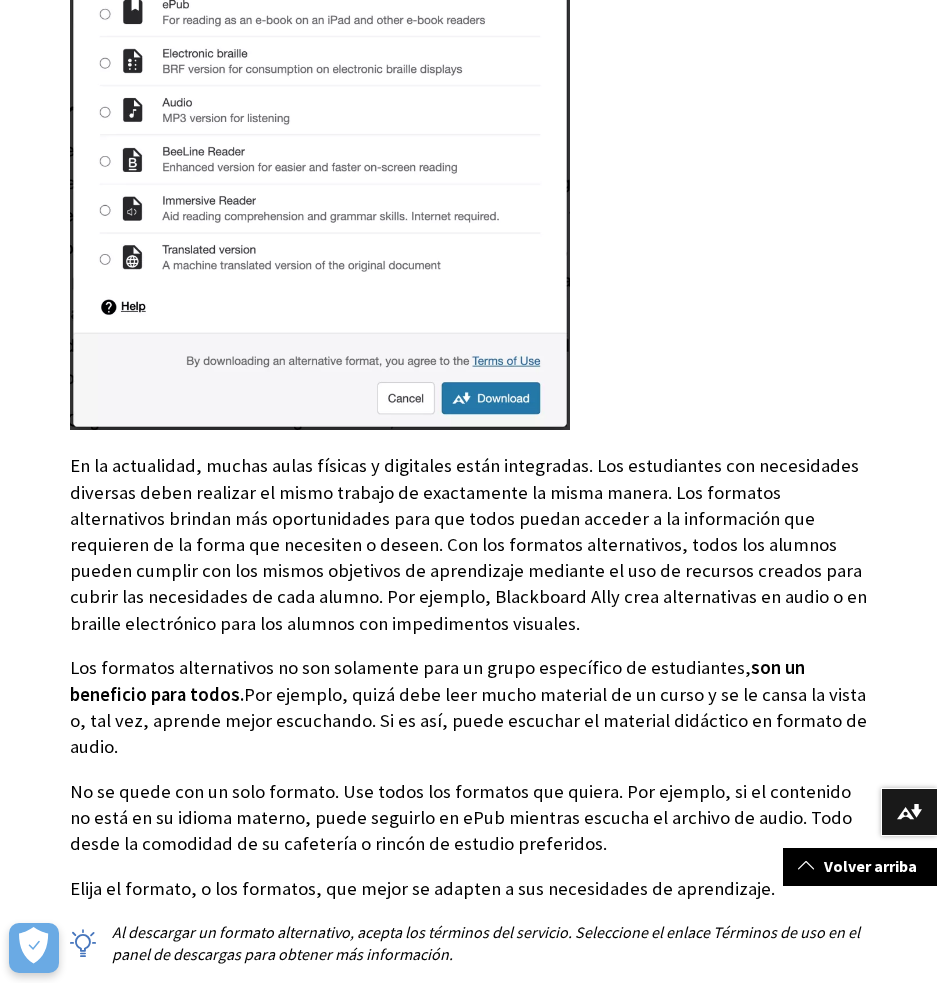 scroll, scrollTop: 1334, scrollLeft: 0, axis: vertical 